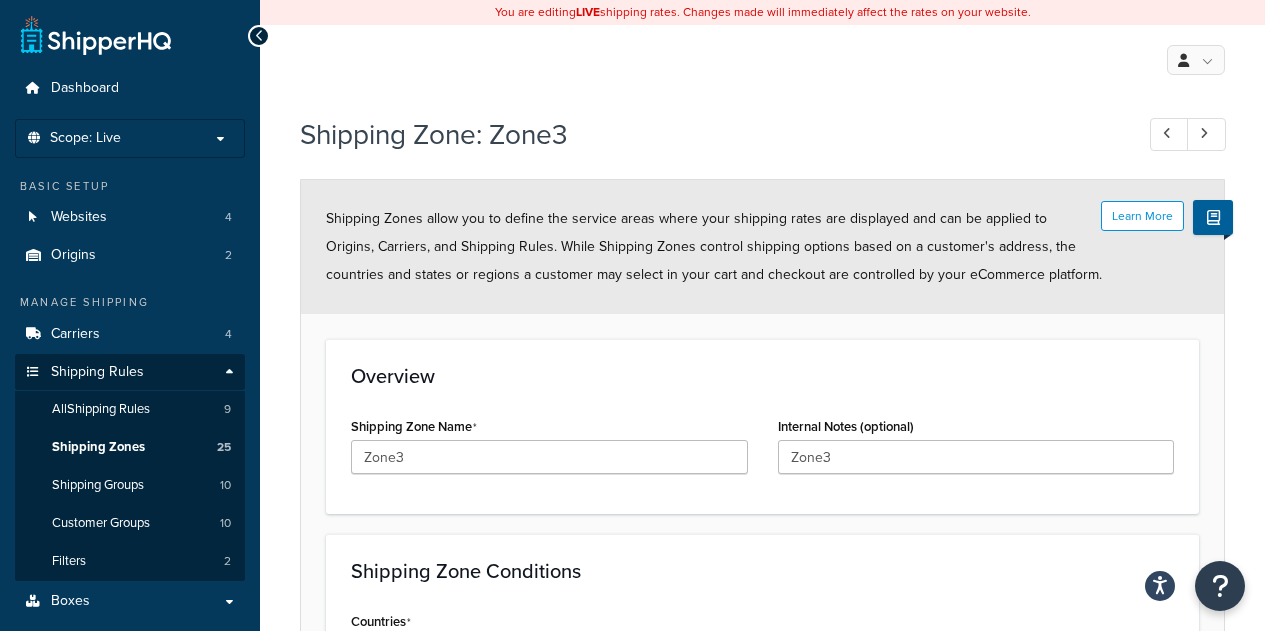 scroll, scrollTop: 349, scrollLeft: 0, axis: vertical 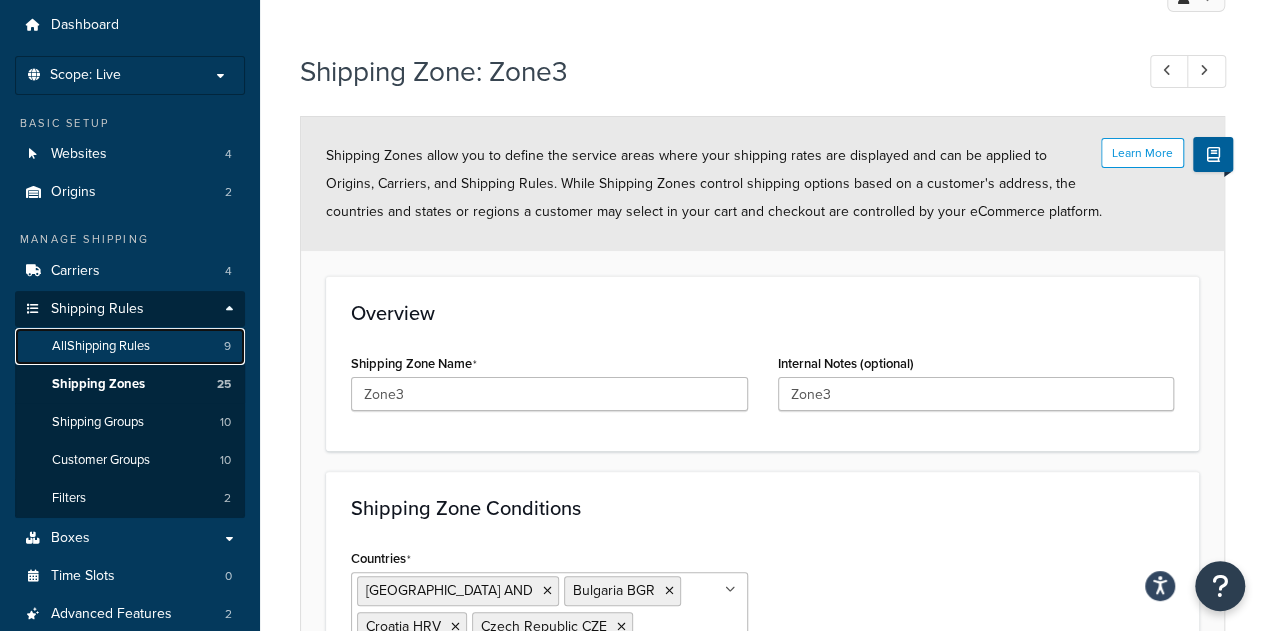 click on "All  Shipping Rules" at bounding box center (101, 346) 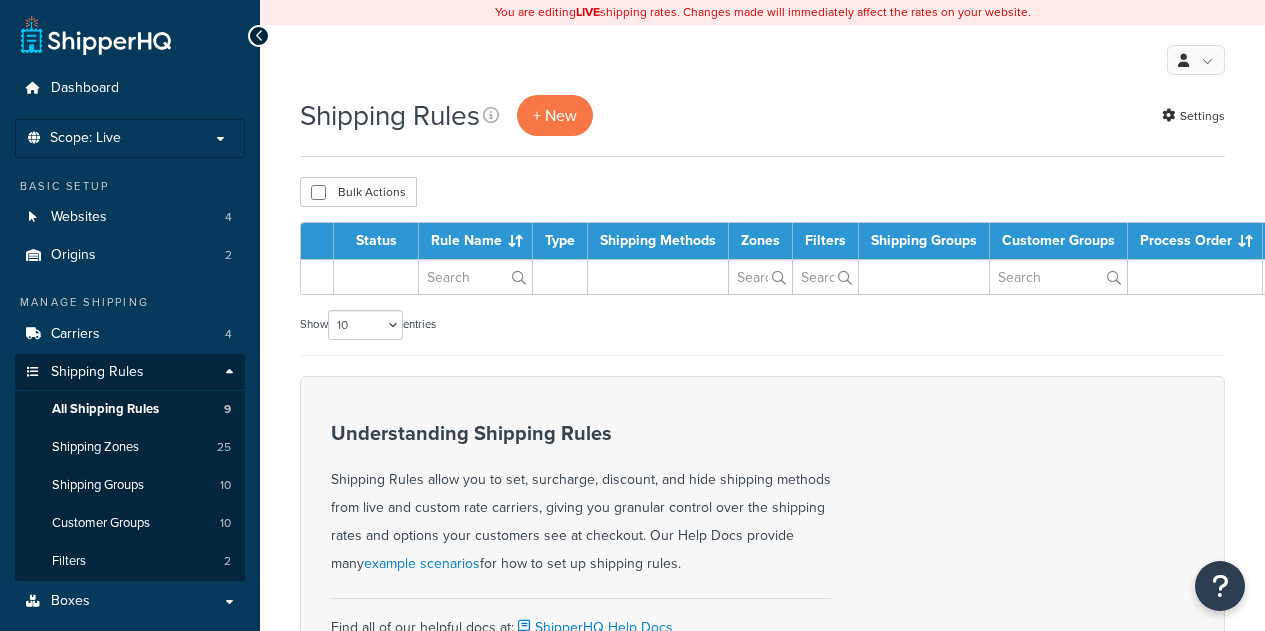 scroll, scrollTop: 0, scrollLeft: 0, axis: both 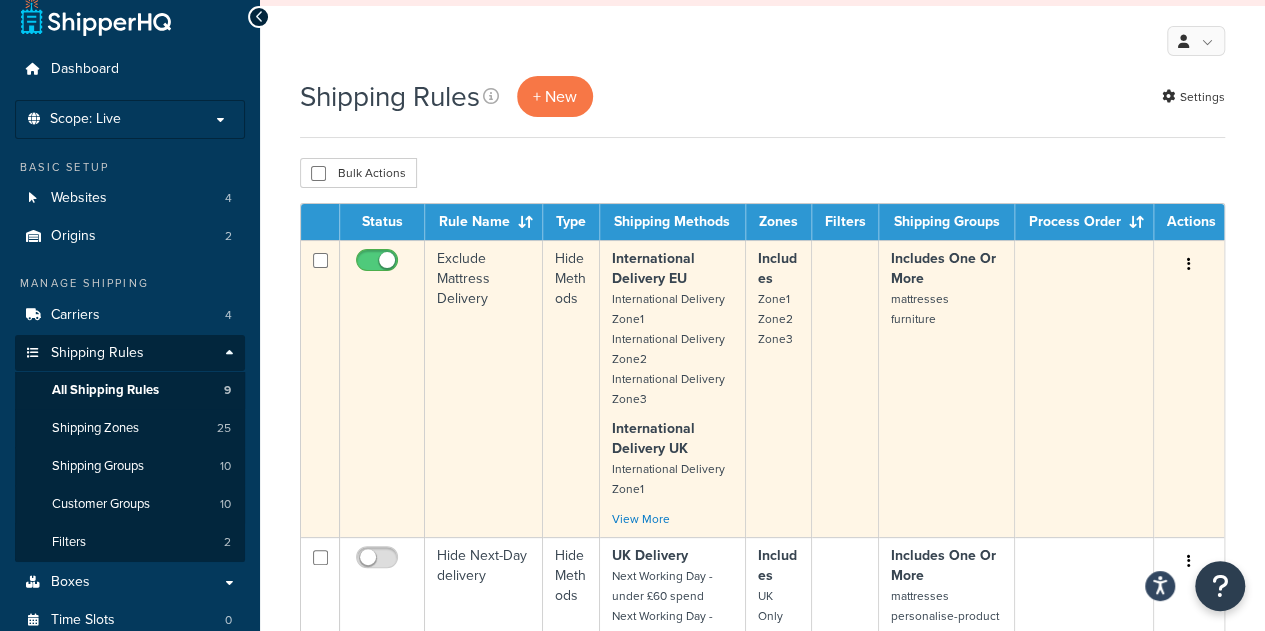 click on "Exclude Mattress Delivery" at bounding box center (484, 388) 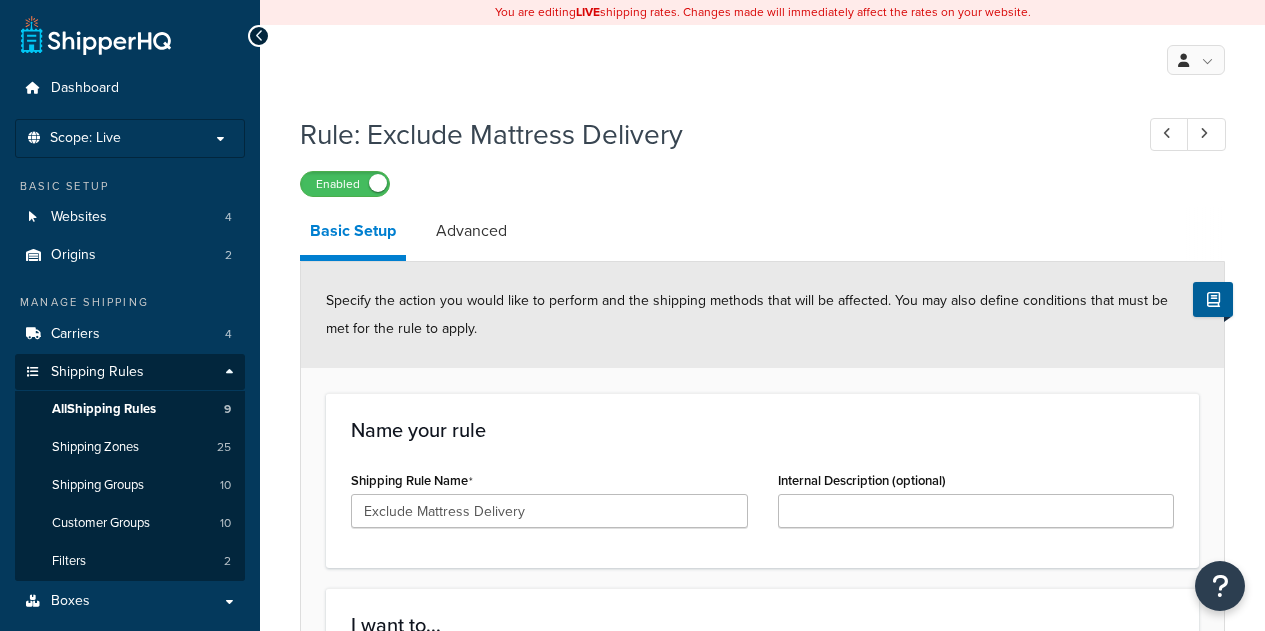 select on "HIDE" 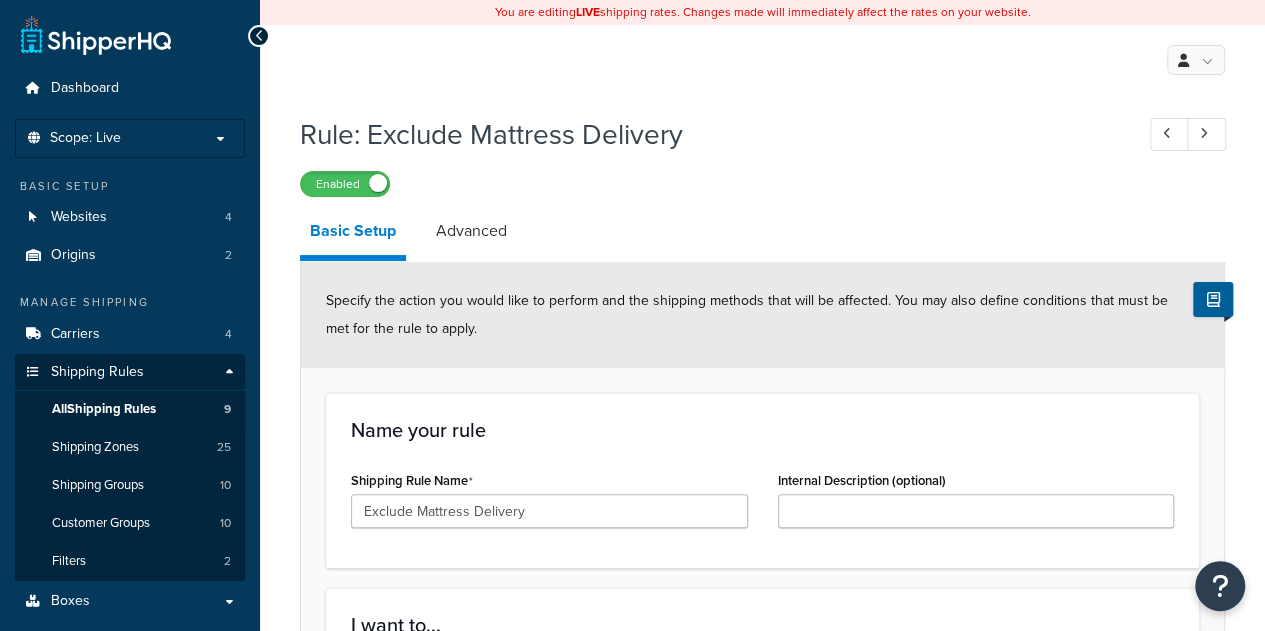 scroll, scrollTop: 0, scrollLeft: 0, axis: both 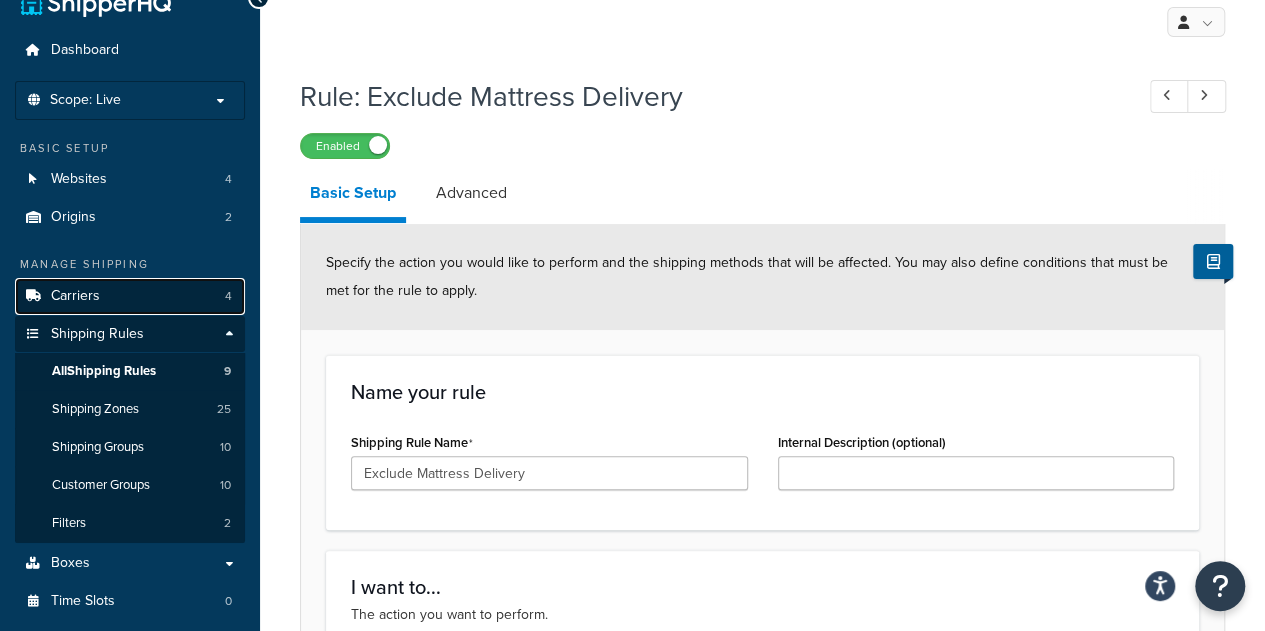 click on "Carriers" at bounding box center (75, 296) 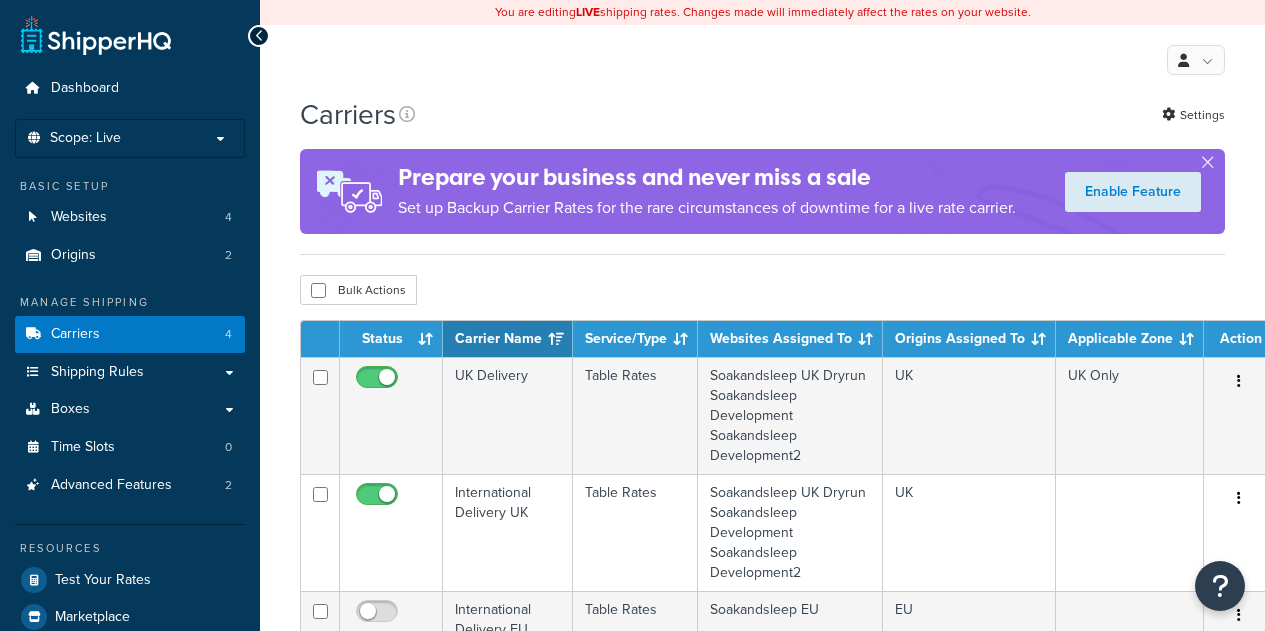 scroll, scrollTop: 0, scrollLeft: 0, axis: both 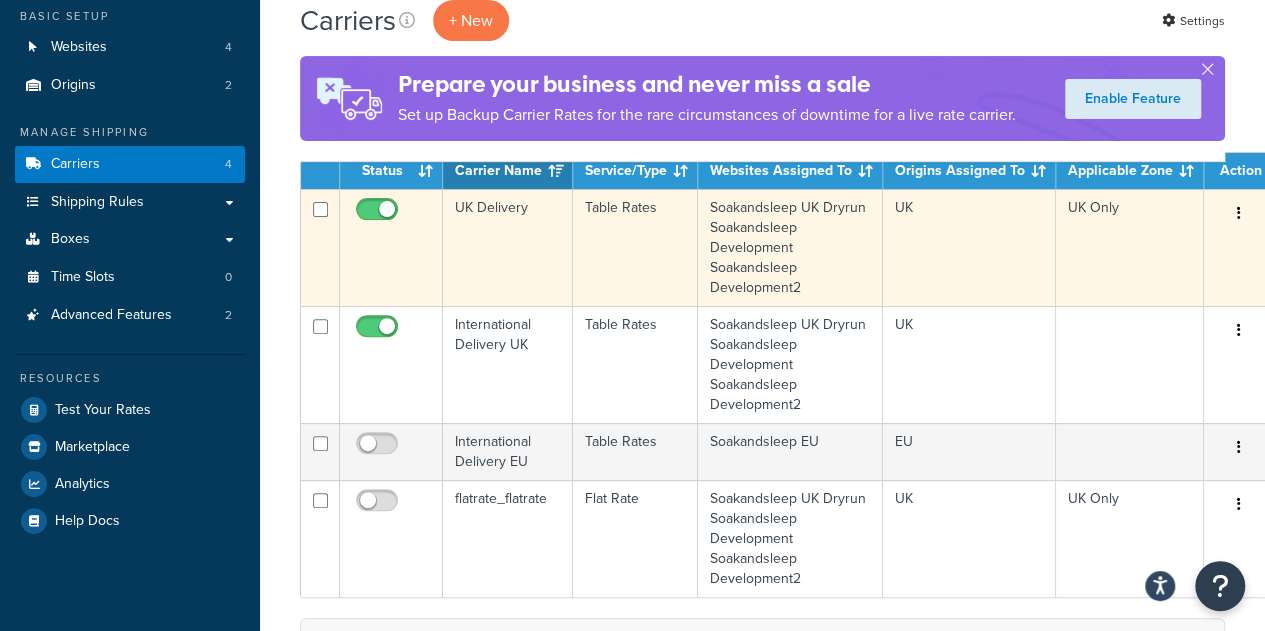 click on "UK Delivery" at bounding box center [508, 247] 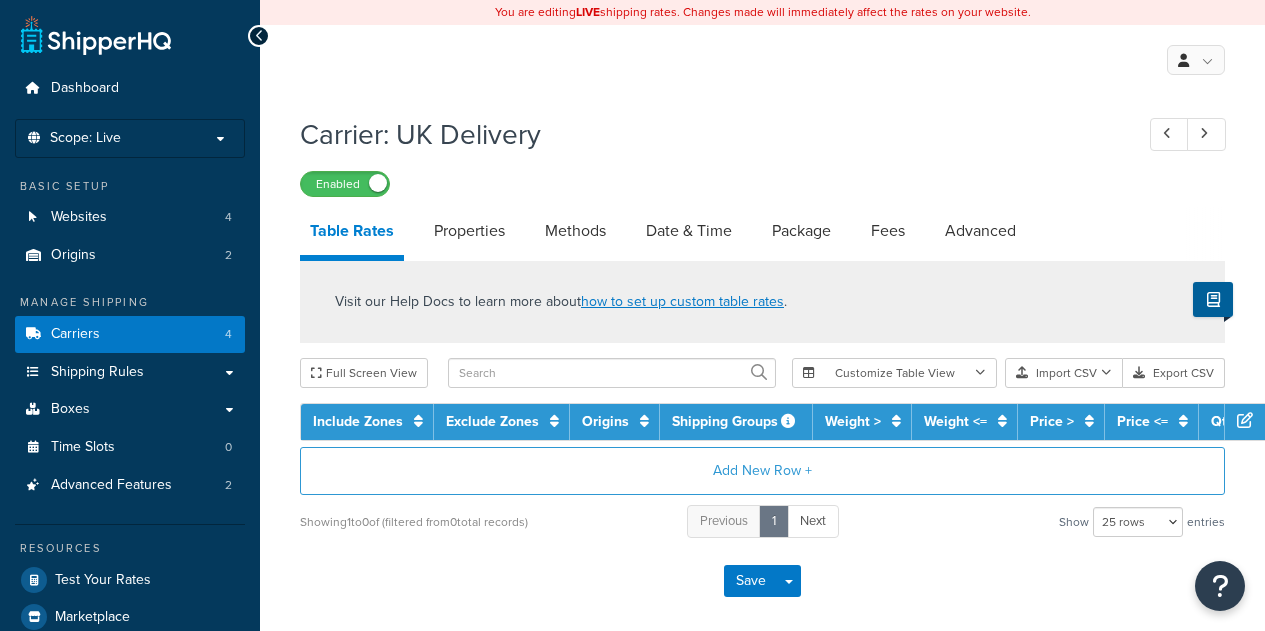 select on "25" 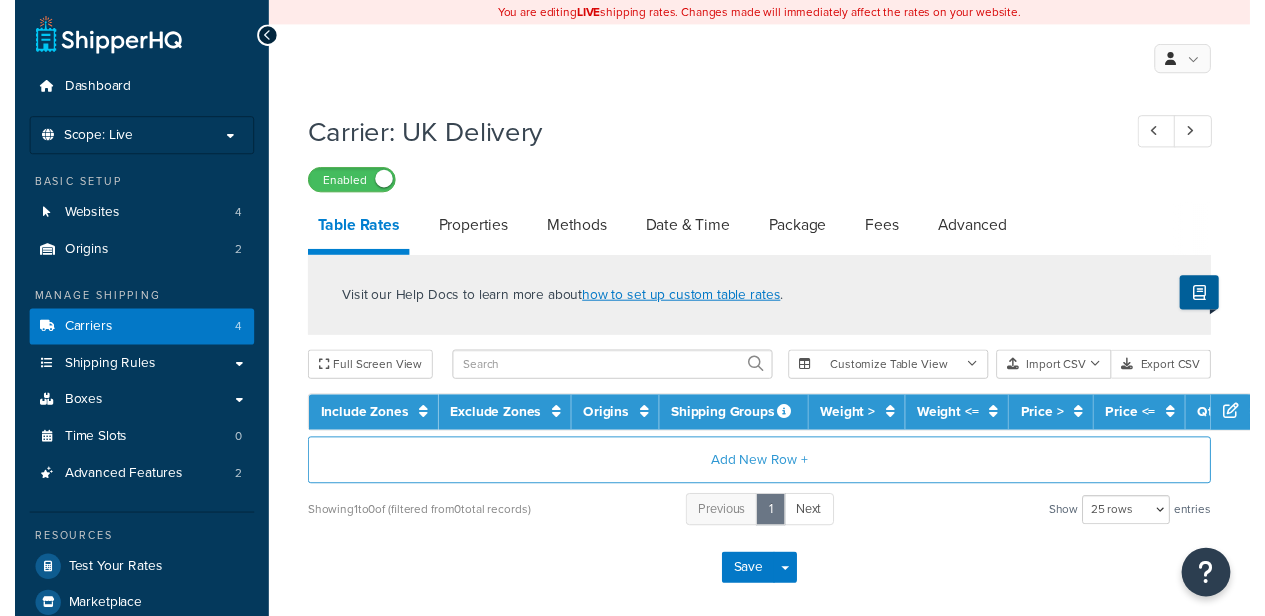 scroll, scrollTop: 0, scrollLeft: 0, axis: both 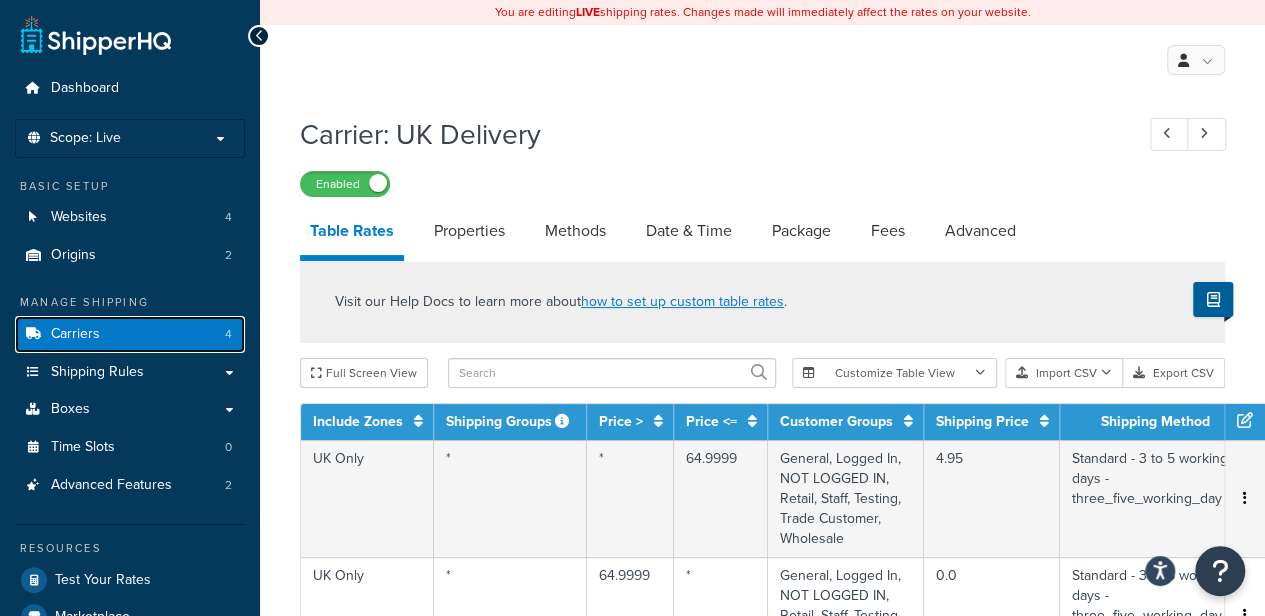 click on "Carriers 4" at bounding box center [130, 334] 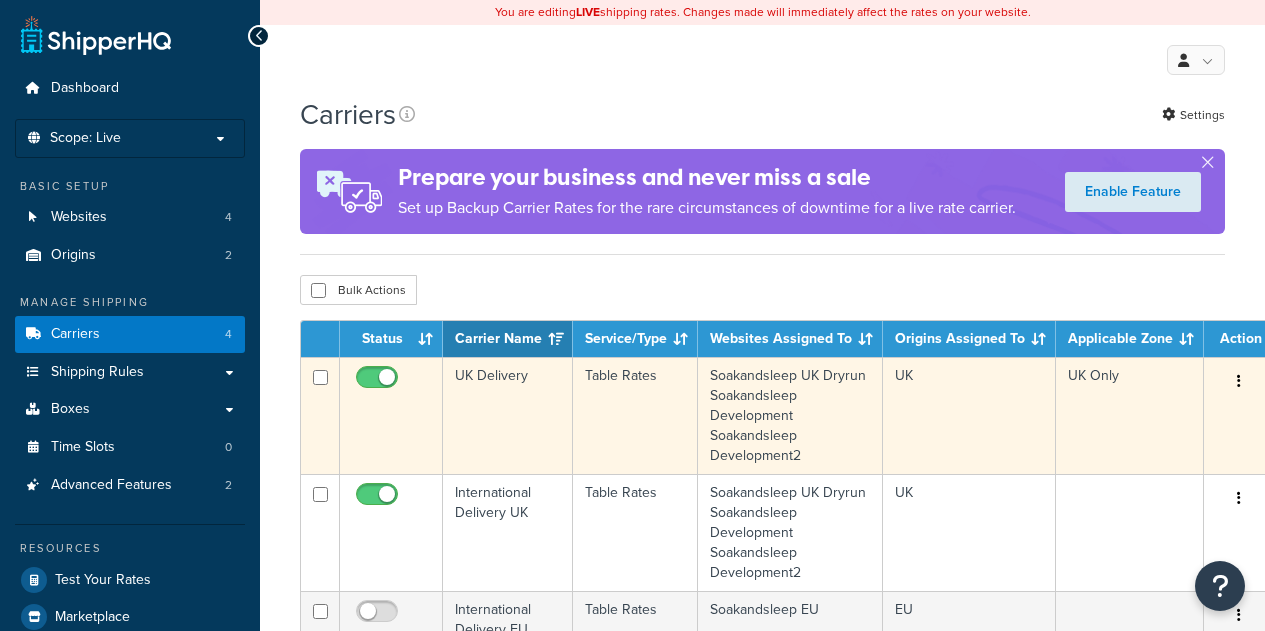 scroll, scrollTop: 0, scrollLeft: 0, axis: both 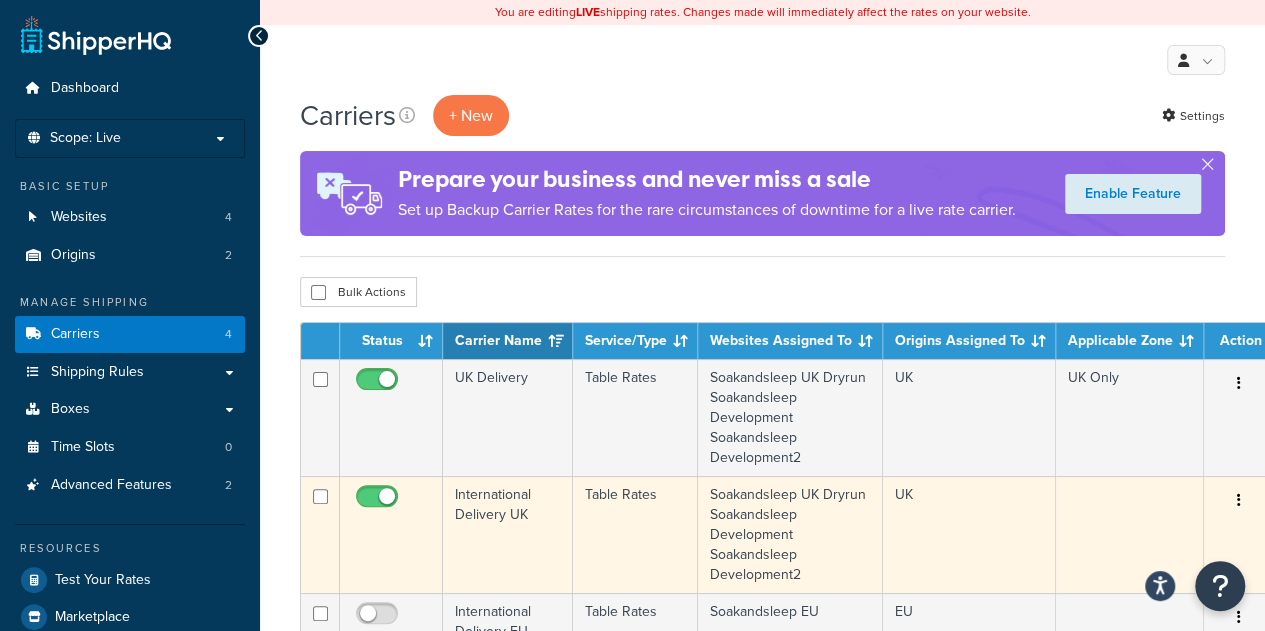 click on "International Delivery UK" at bounding box center [508, 534] 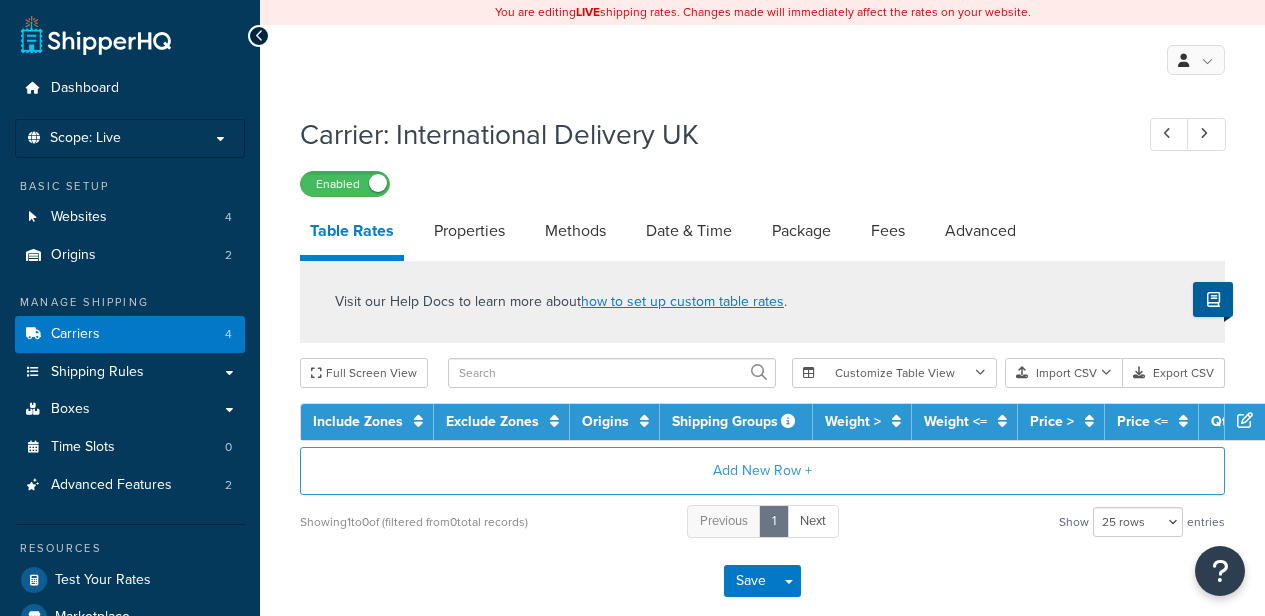select on "25" 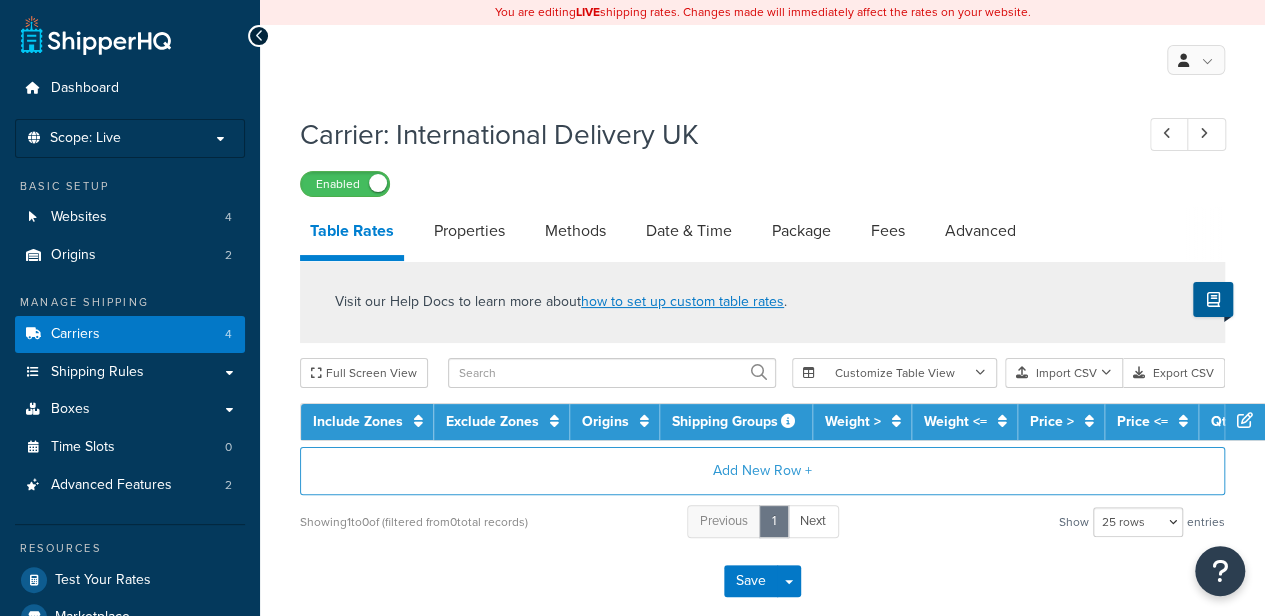 scroll, scrollTop: 0, scrollLeft: 0, axis: both 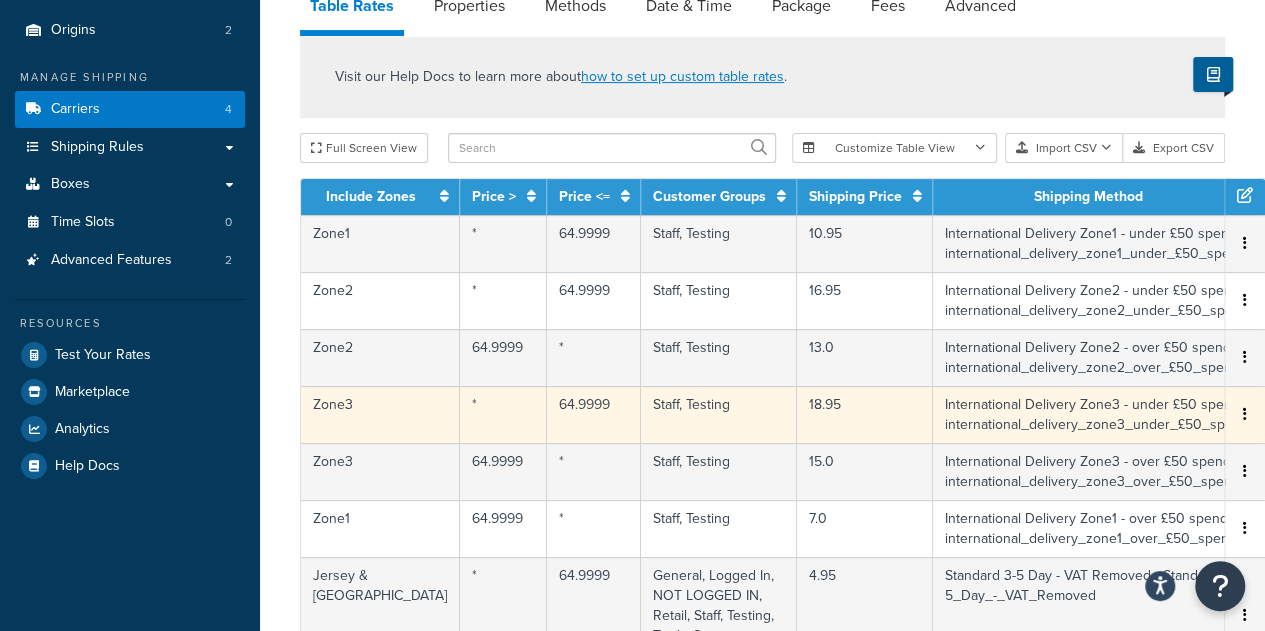 click on "Zone3" at bounding box center [380, 414] 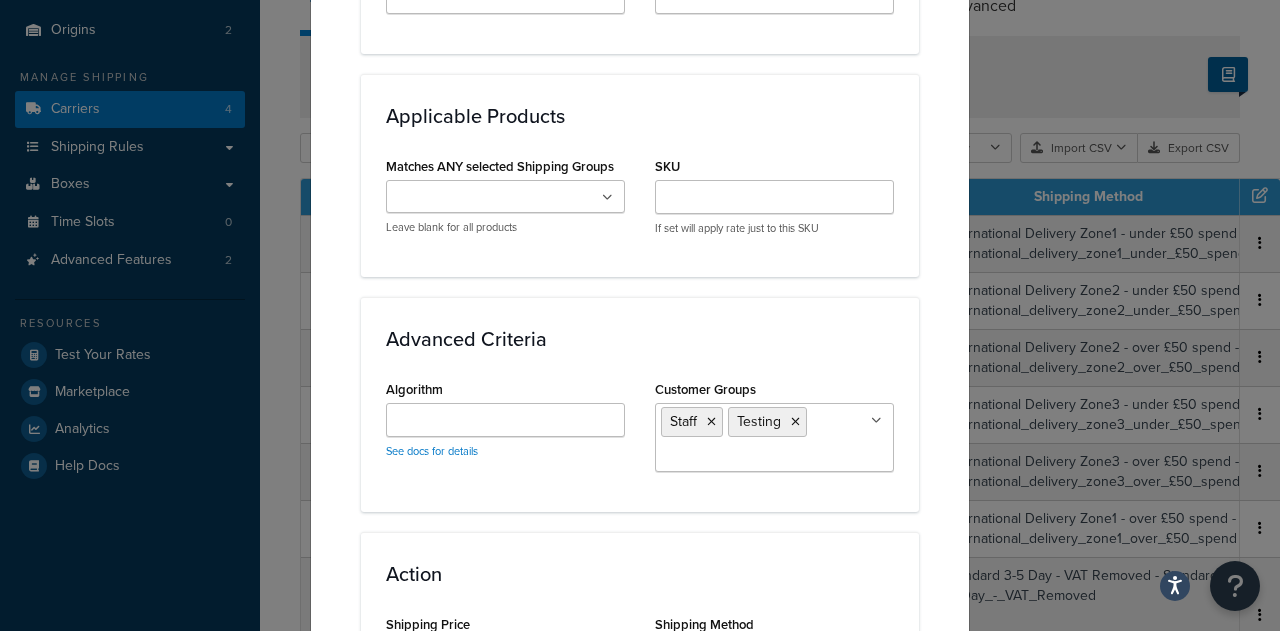 scroll, scrollTop: 1251, scrollLeft: 0, axis: vertical 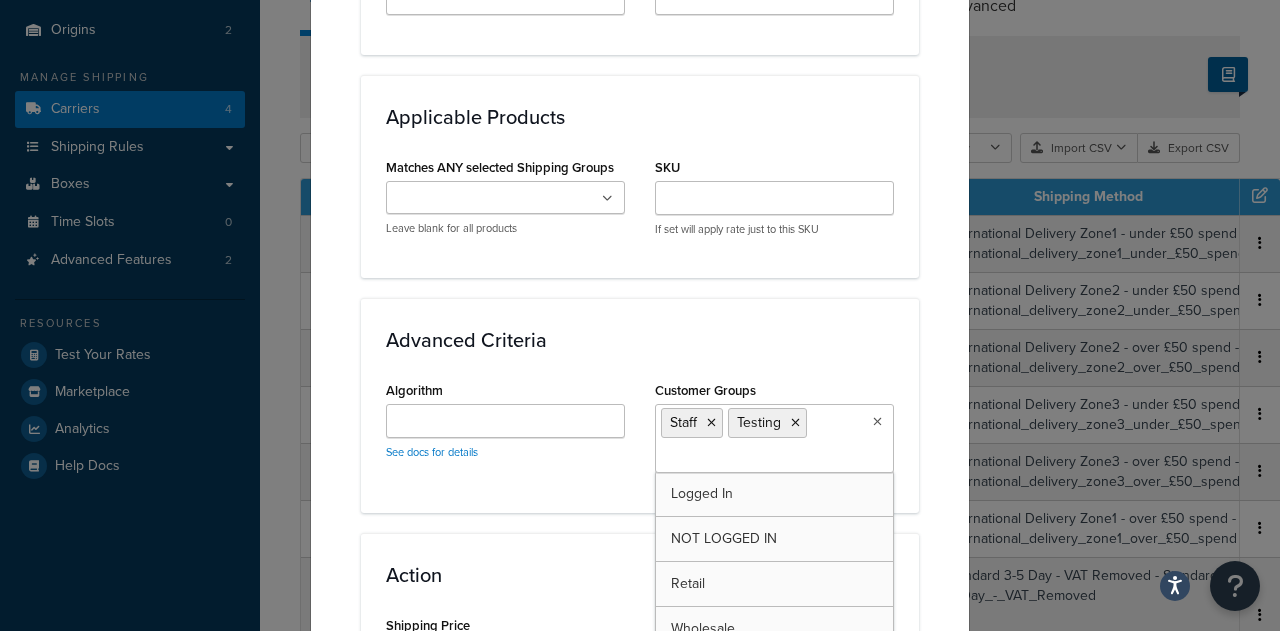 click on "Staff   Testing" at bounding box center (774, 438) 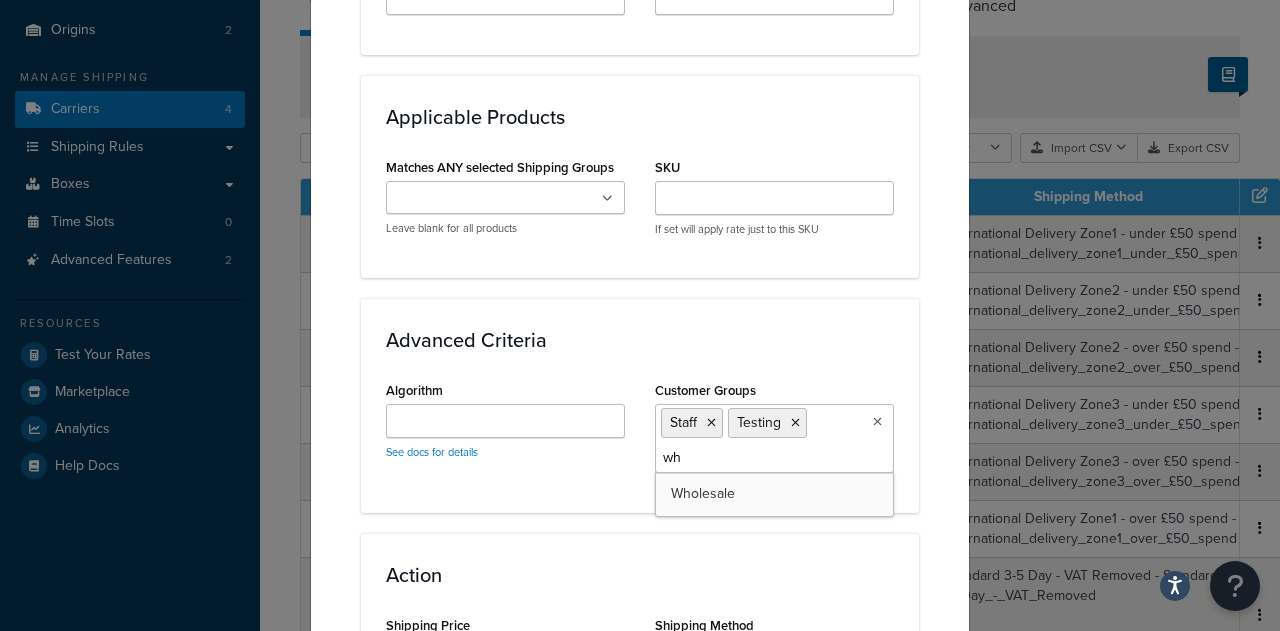 type on "who" 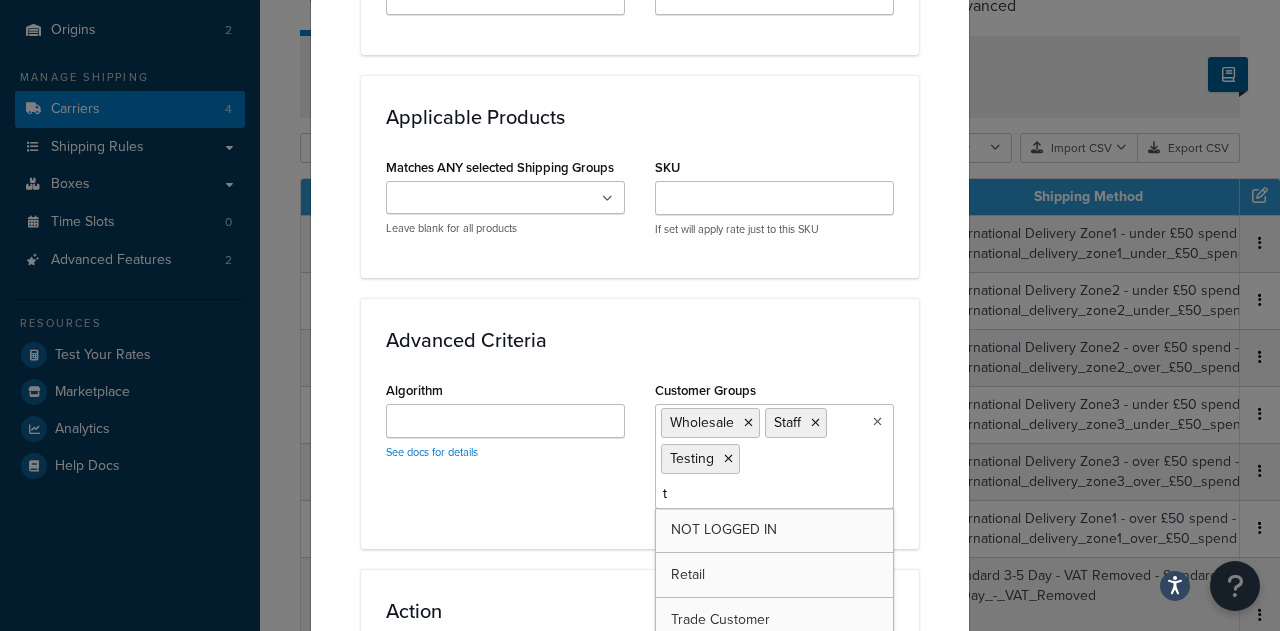 type on "tr" 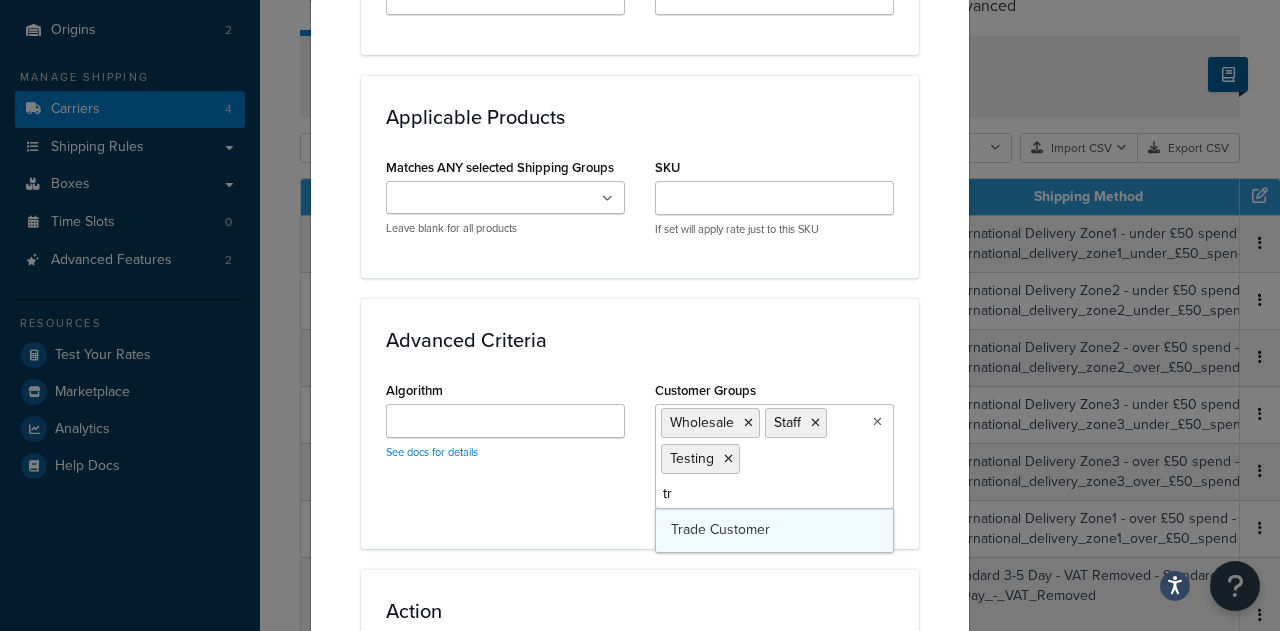 type 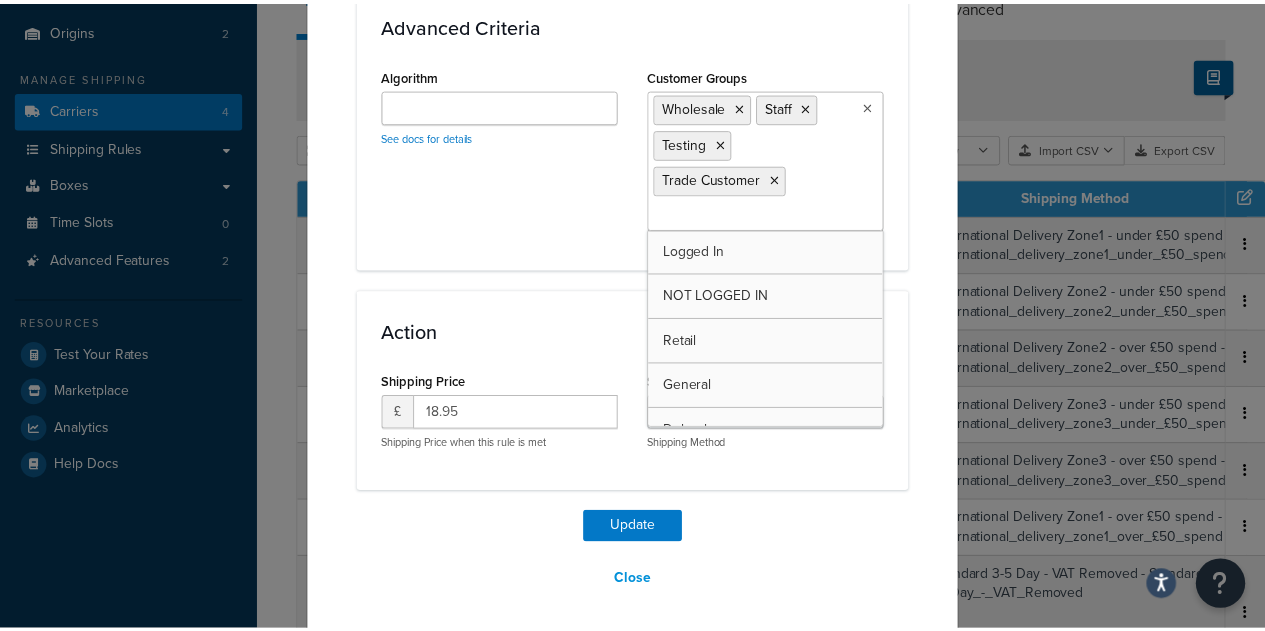 scroll, scrollTop: 1564, scrollLeft: 0, axis: vertical 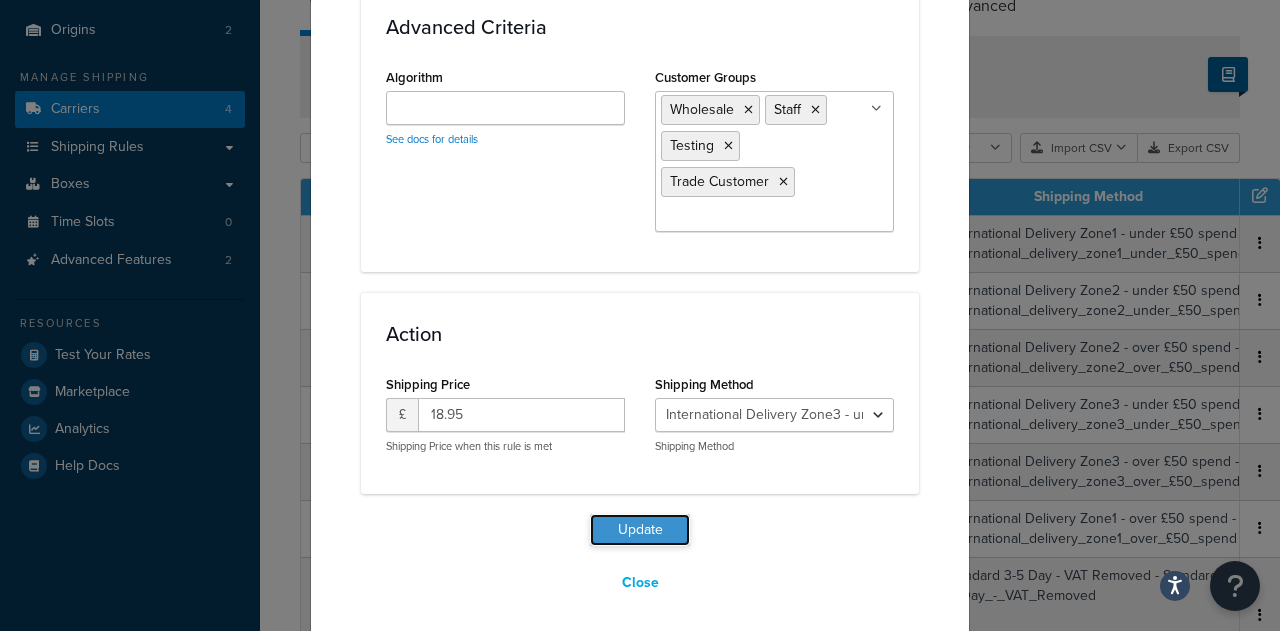 click on "Update" at bounding box center [640, 530] 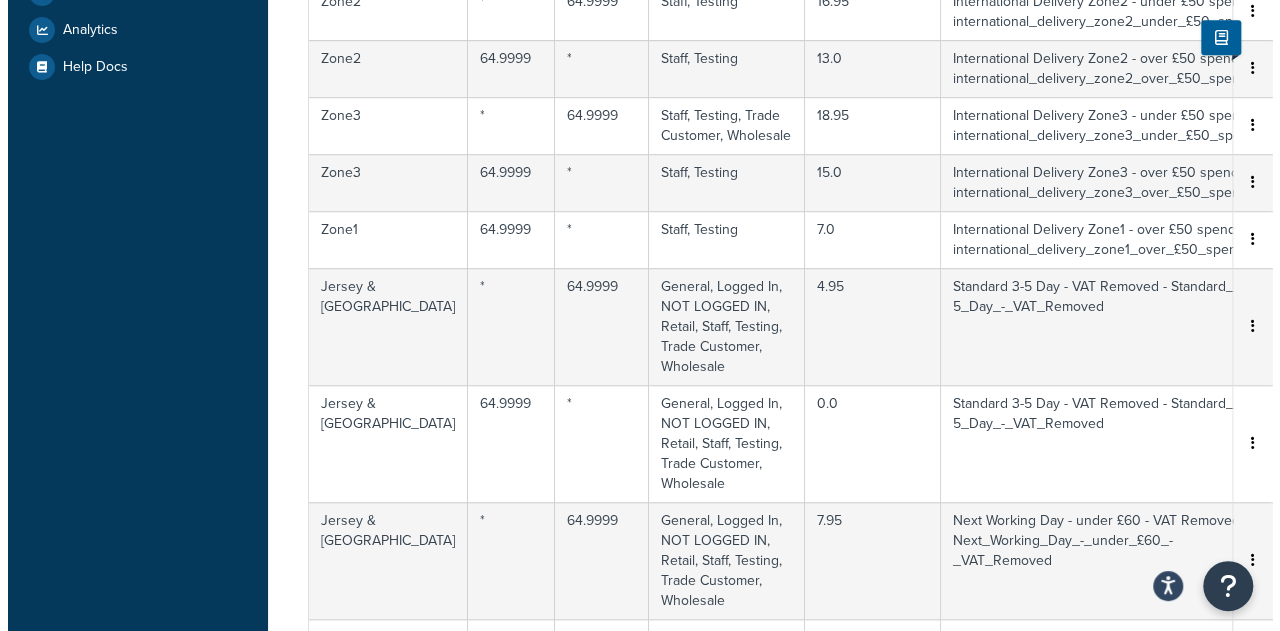 scroll, scrollTop: 625, scrollLeft: 0, axis: vertical 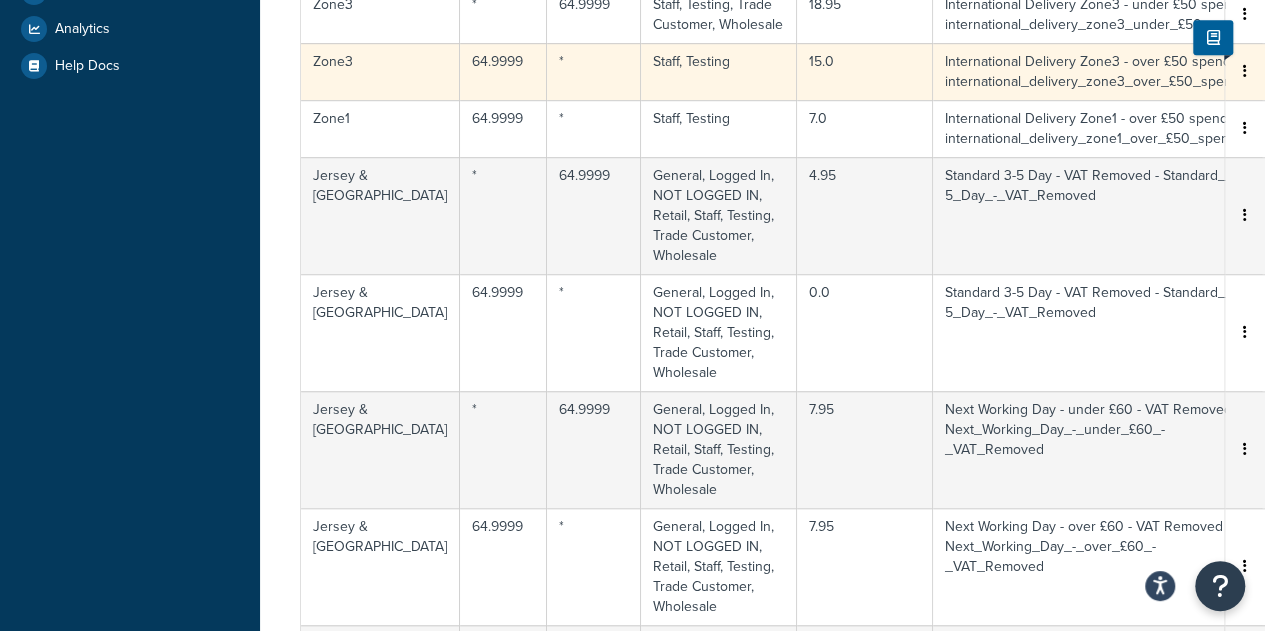click on "Zone1 * 64.9999 Staff, Testing 10.95 International Delivery Zone1 - under £50 spend - international_delivery_zone1_under_£50_spend  Edit  Duplicate  Delete Zone2 * 64.9999 Staff, Testing 16.95 International Delivery Zone2 - under £50 spend - international_delivery_zone2_under_£50_spend  Edit  Duplicate  Delete Zone2 64.9999 * Staff, Testing 13.0 International Delivery Zone2 - over £50 spend - international_delivery_zone2_over_£50_spend  Edit  Duplicate  Delete Zone3 * 64.9999 Staff, Testing, Trade Customer, Wholesale 18.95 International Delivery Zone3 - under £50 spend - international_delivery_zone3_under_£50_spend  Edit  Duplicate  Delete Zone3 64.9999 * Staff, Testing 15.0 International Delivery Zone3 - over £50 spend - international_delivery_zone3_over_£50_spend  Edit  Duplicate  Delete Zone1 64.9999 * Staff, Testing 7.0 International Delivery Zone1 - over £50 spend - international_delivery_zone1_over_£50_spend  Edit  Duplicate  Delete Jersey & Guernsey * 64.9999 4.95  Edit  Duplicate  Delete *" at bounding box center (801, 297) 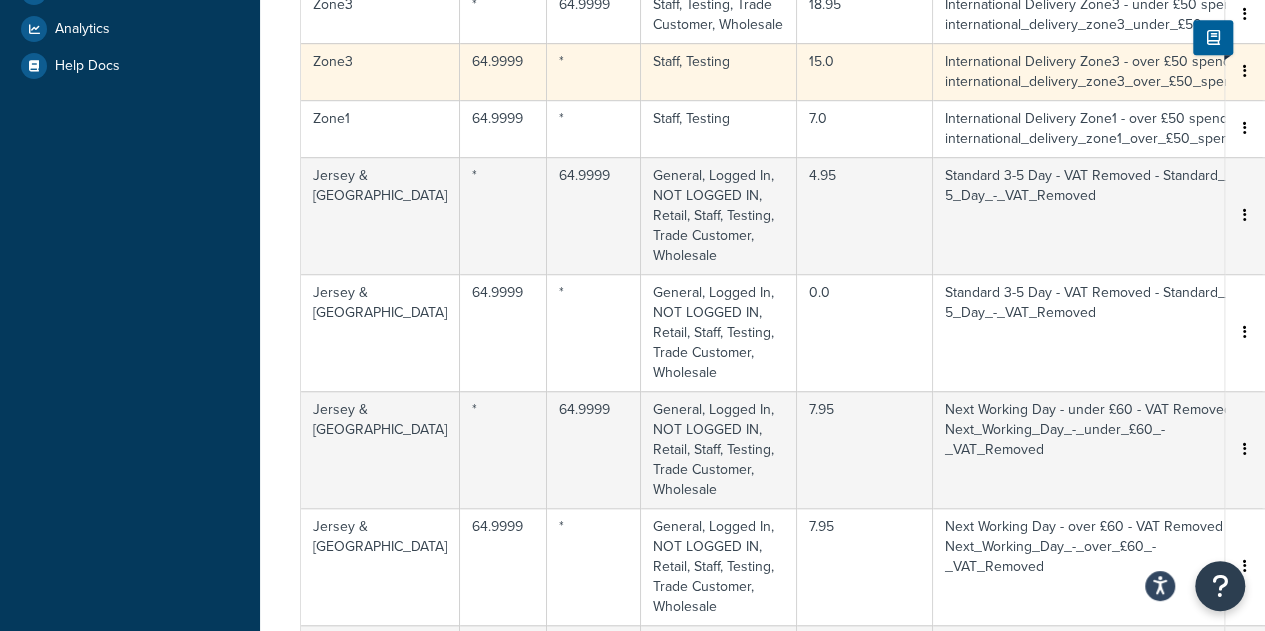 click on "Staff, Testing" at bounding box center (719, 71) 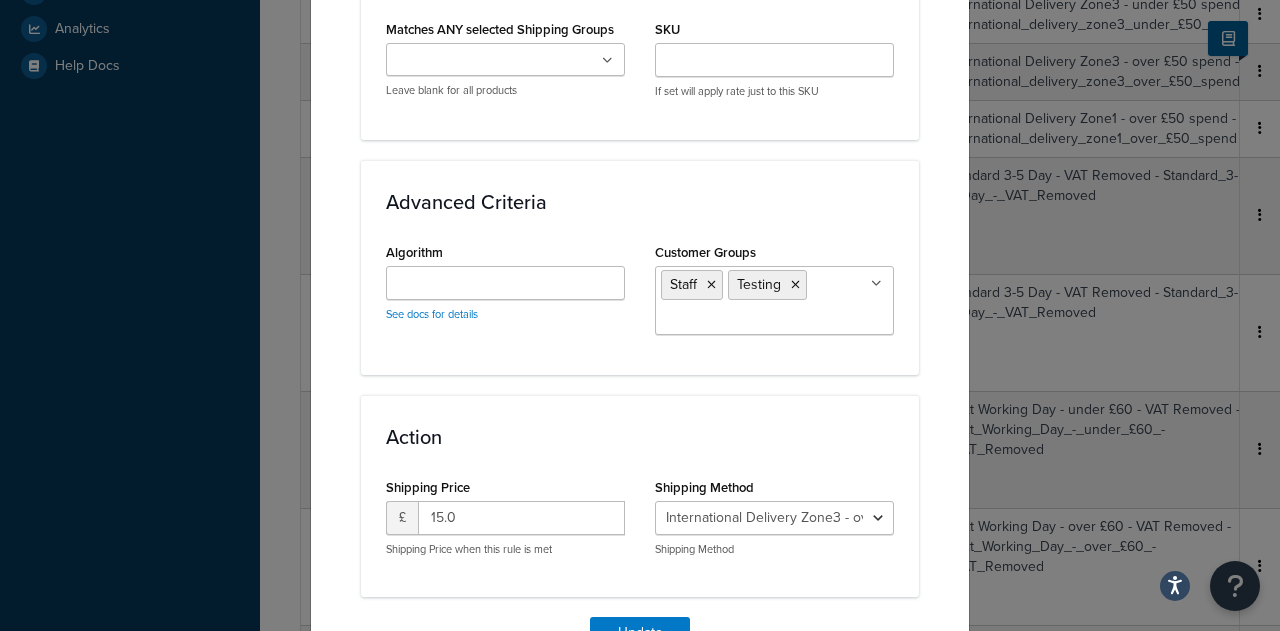 scroll, scrollTop: 1391, scrollLeft: 0, axis: vertical 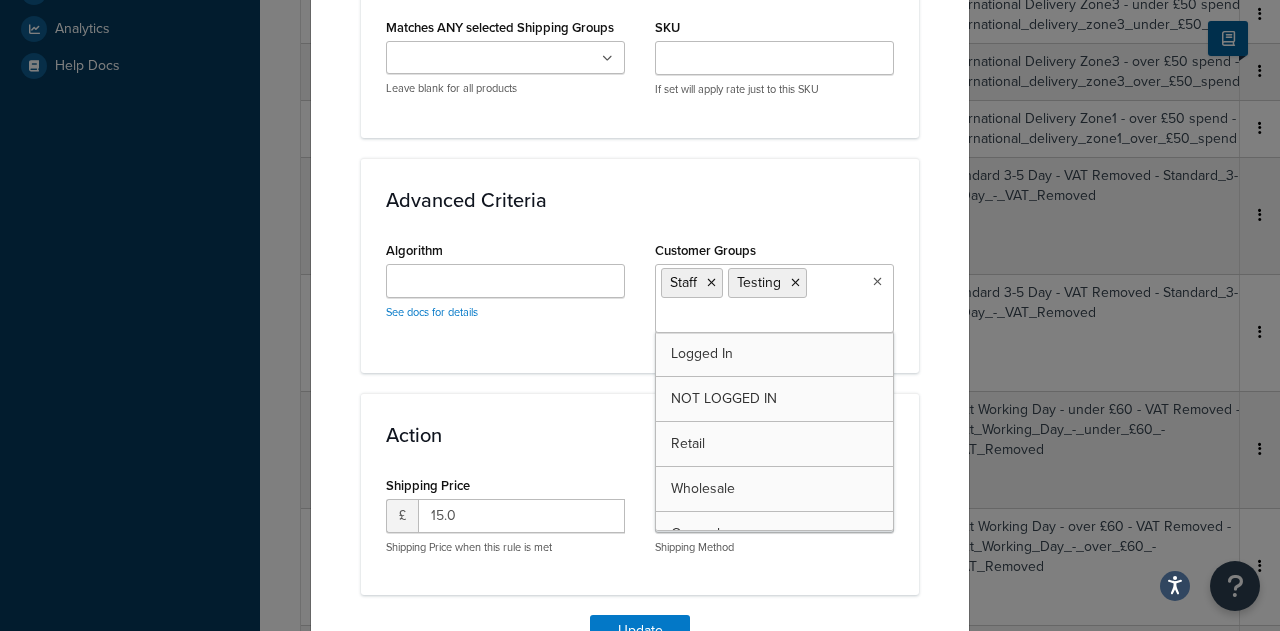 click on "Staff   Testing" at bounding box center (774, 298) 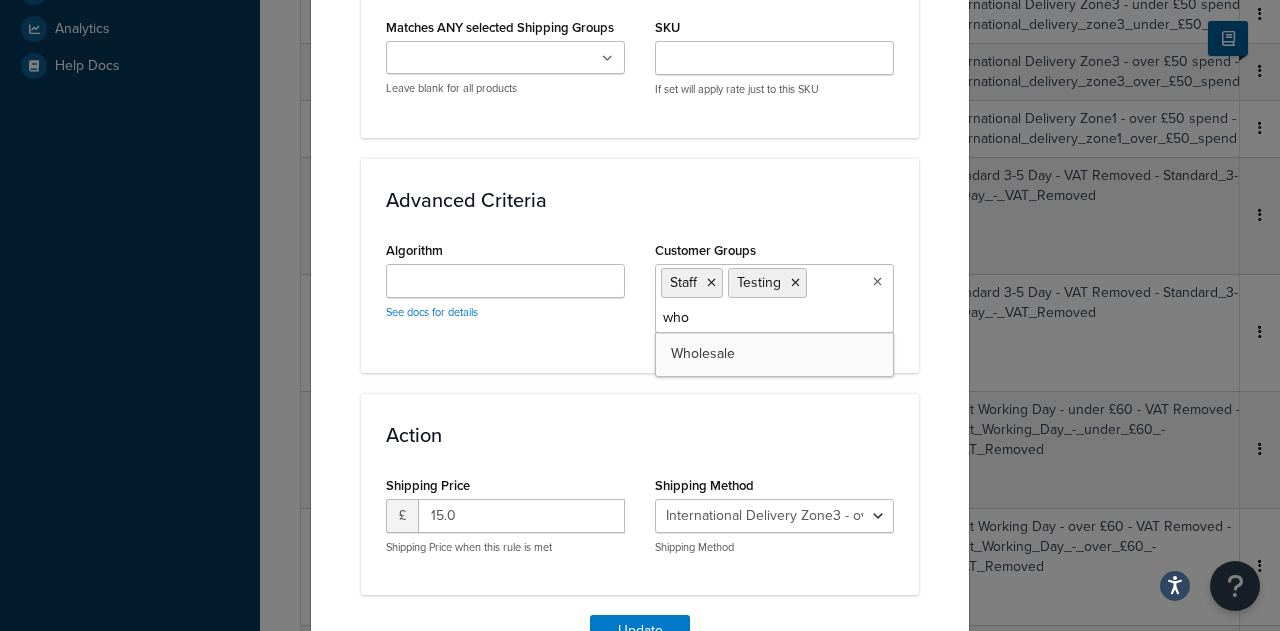 type on "whol" 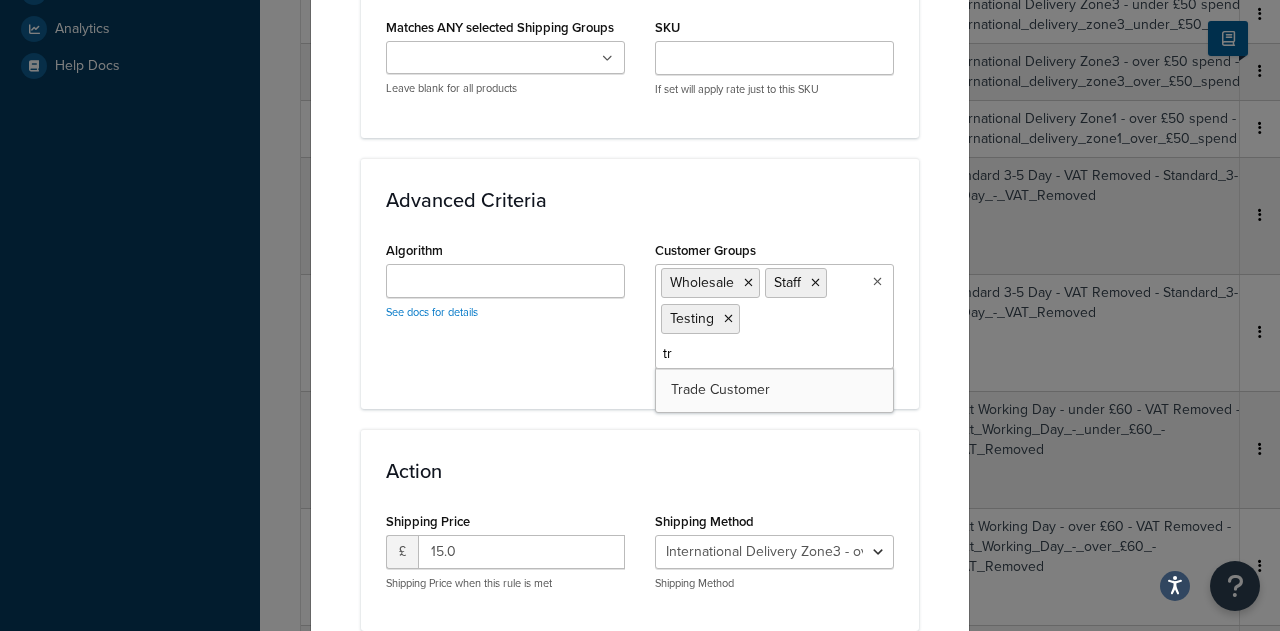 type on "tra" 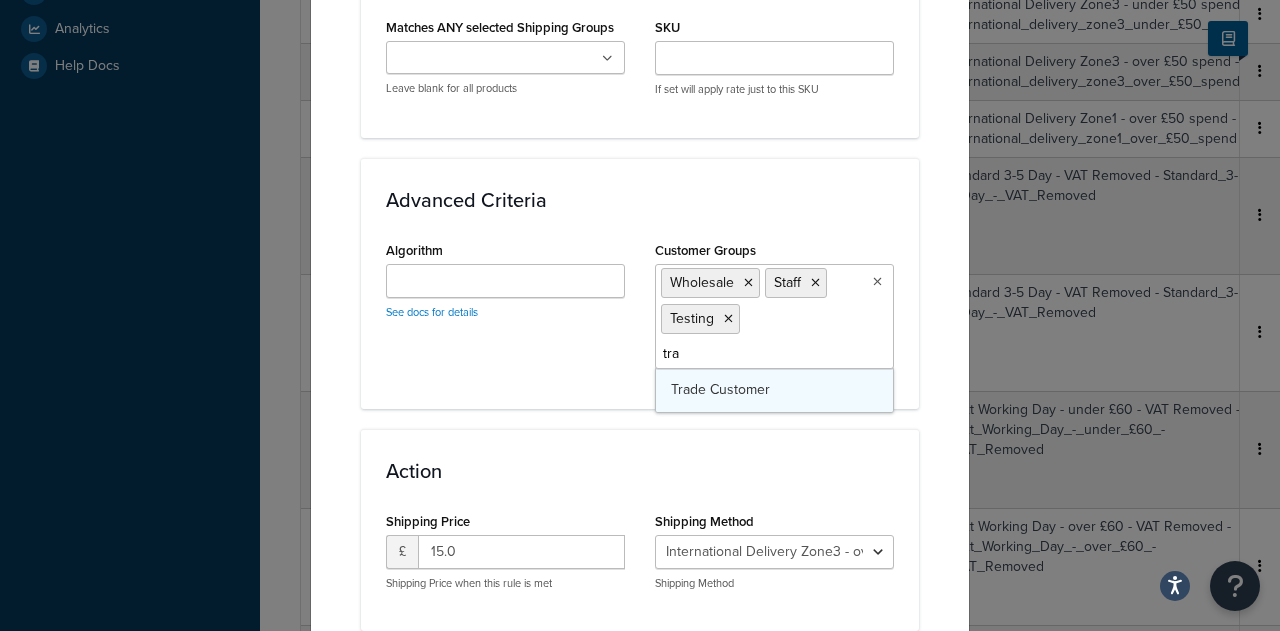 type 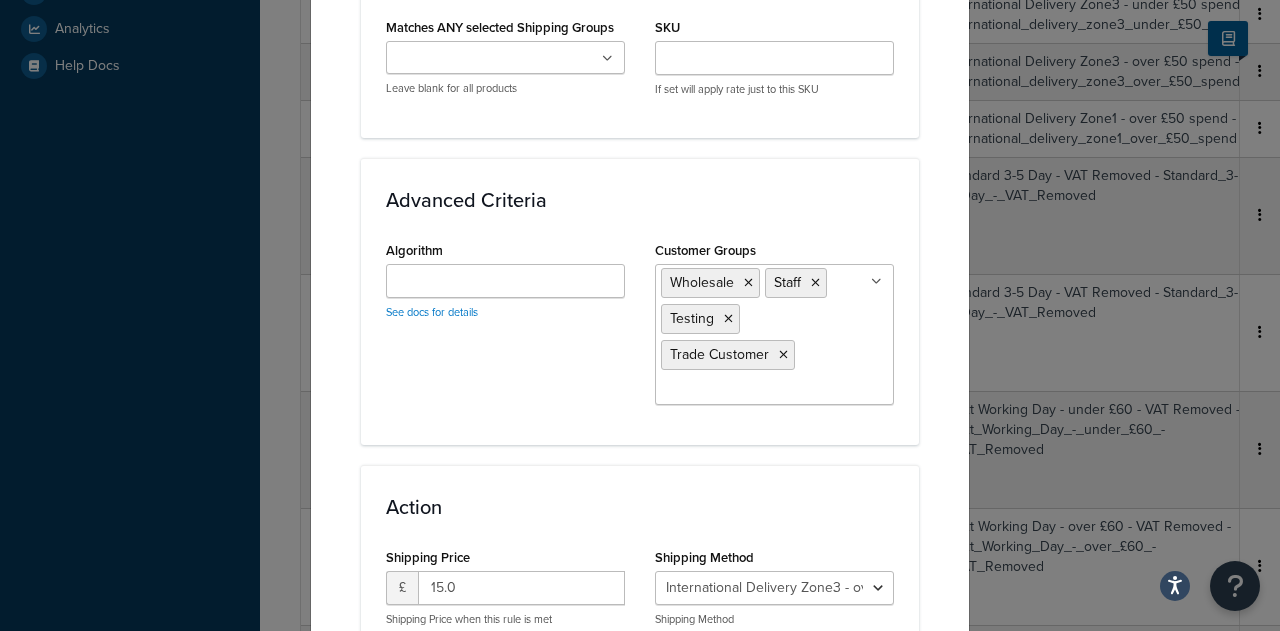 click on "Algorithm   See docs for details Customer Groups   Wholesale   Staff   Testing   Trade Customer   Logged In NOT LOGGED IN Retail General Debenhams" at bounding box center [640, 328] 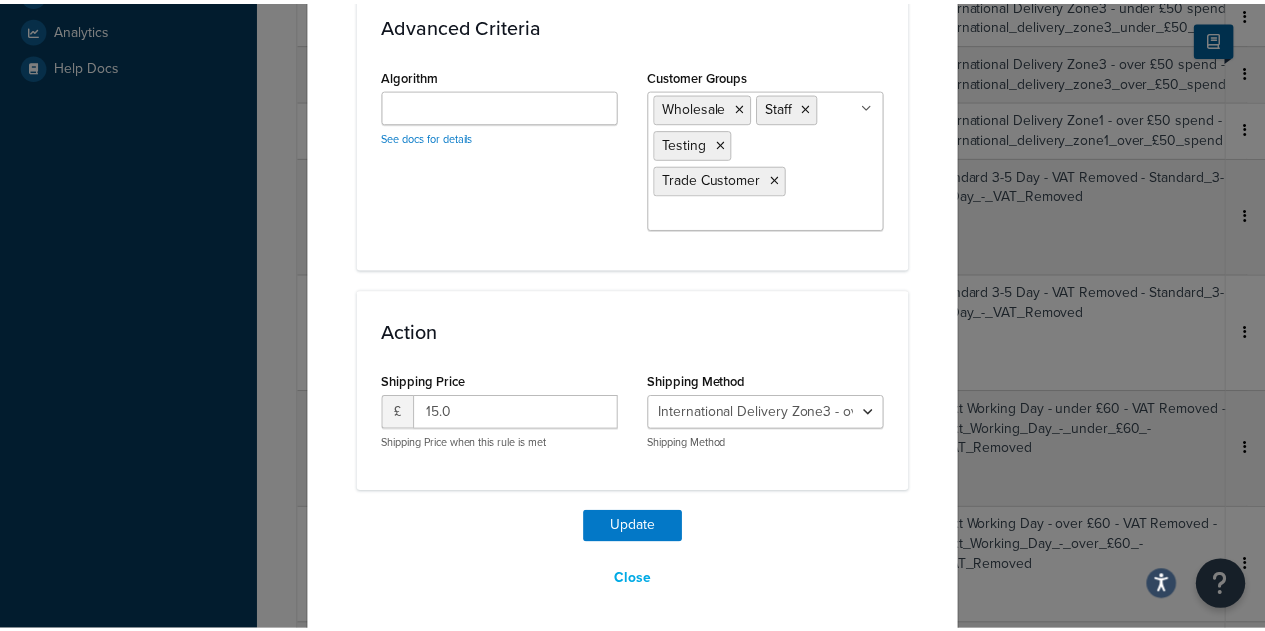 scroll, scrollTop: 1555, scrollLeft: 0, axis: vertical 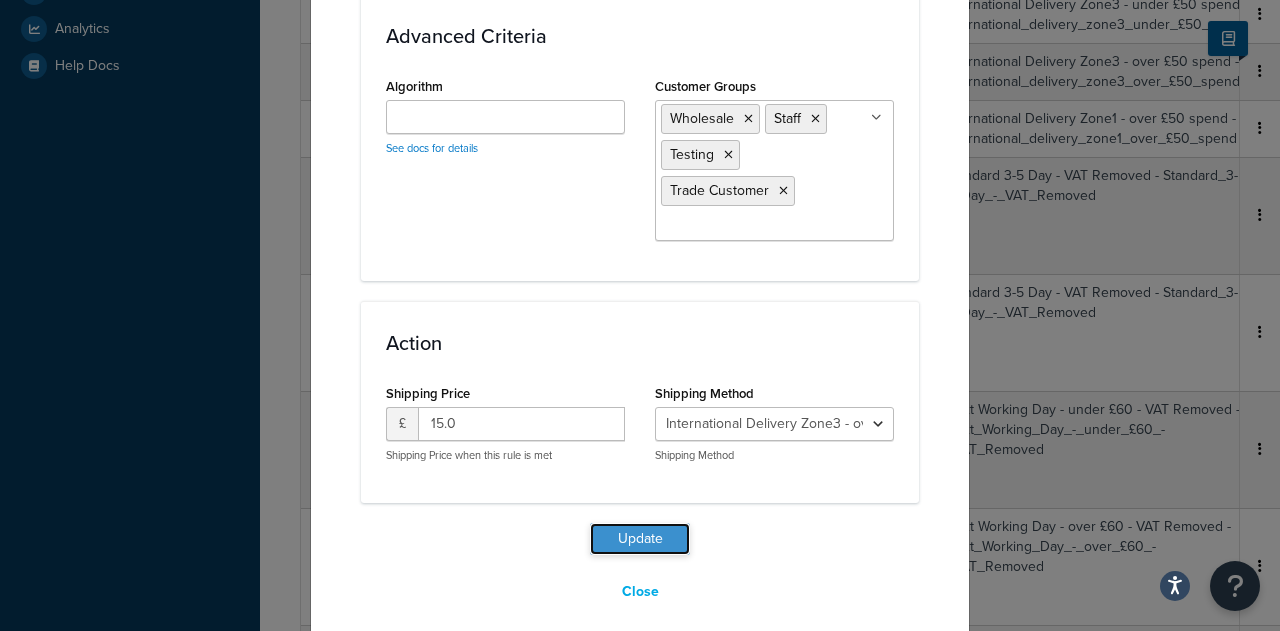 click on "Update" at bounding box center [640, 539] 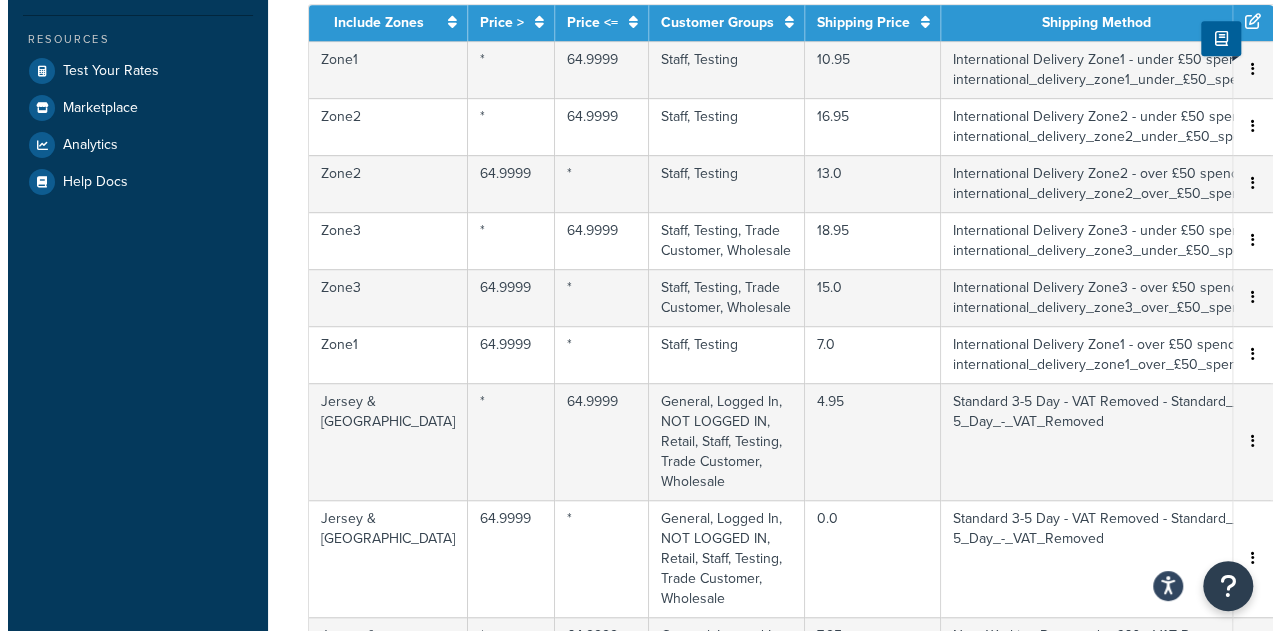 scroll, scrollTop: 508, scrollLeft: 0, axis: vertical 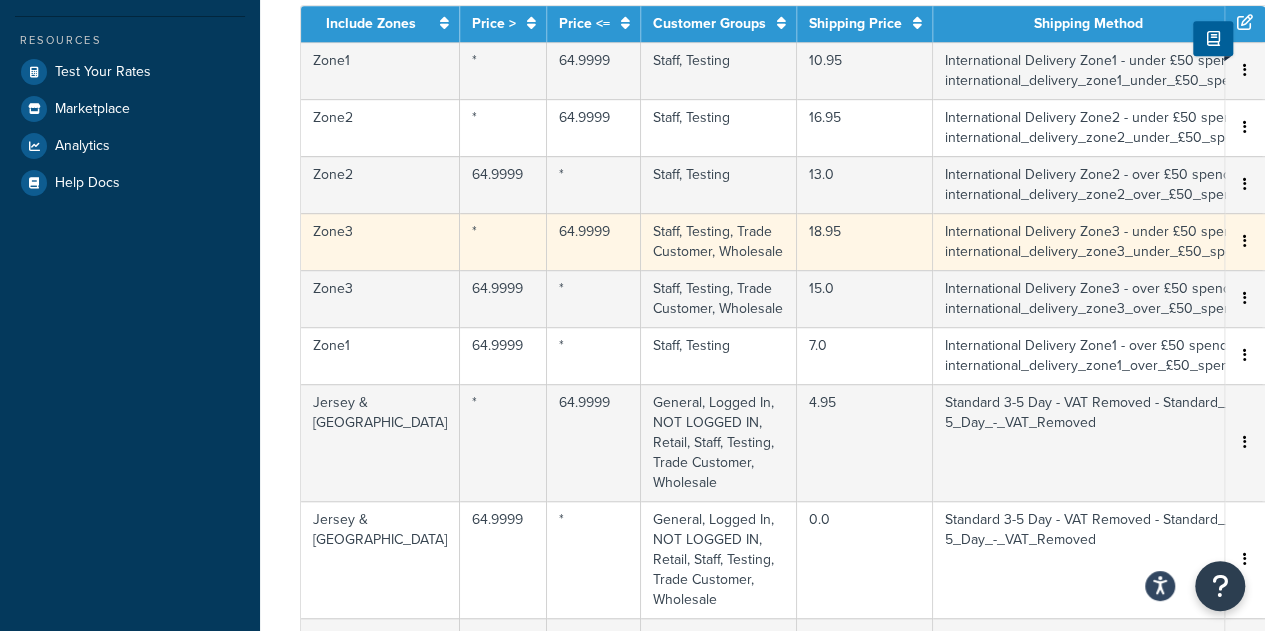 click on "Staff, Testing, Trade Customer, Wholesale" at bounding box center (719, 241) 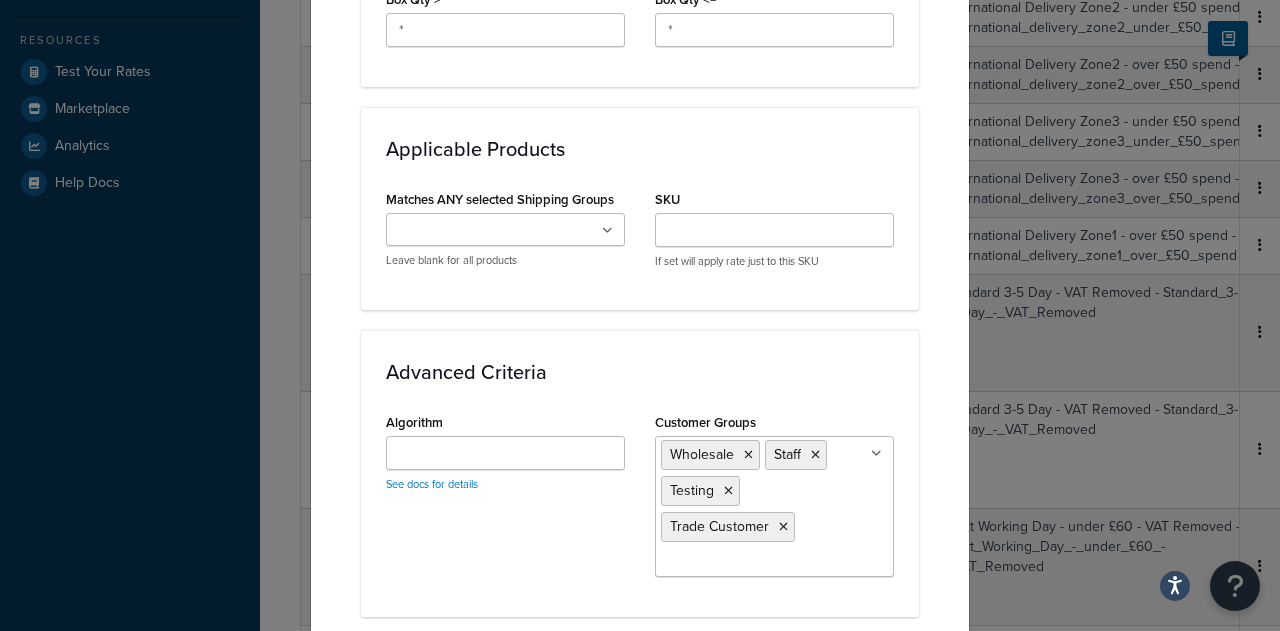 scroll, scrollTop: 1221, scrollLeft: 0, axis: vertical 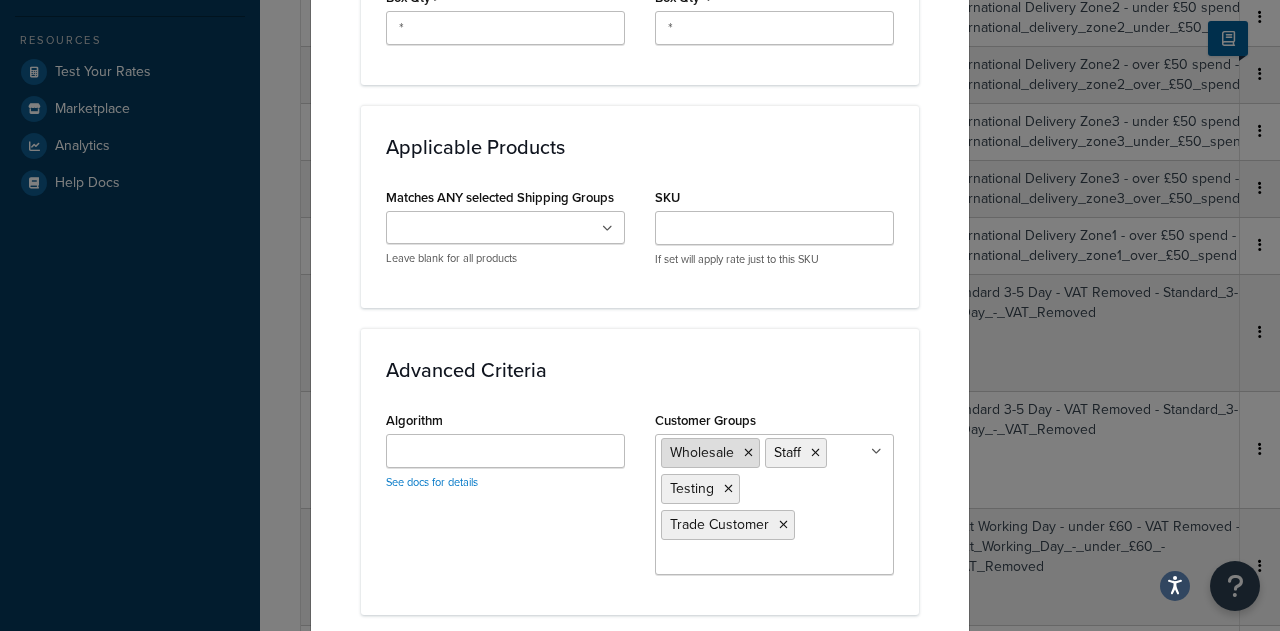 click at bounding box center [748, 453] 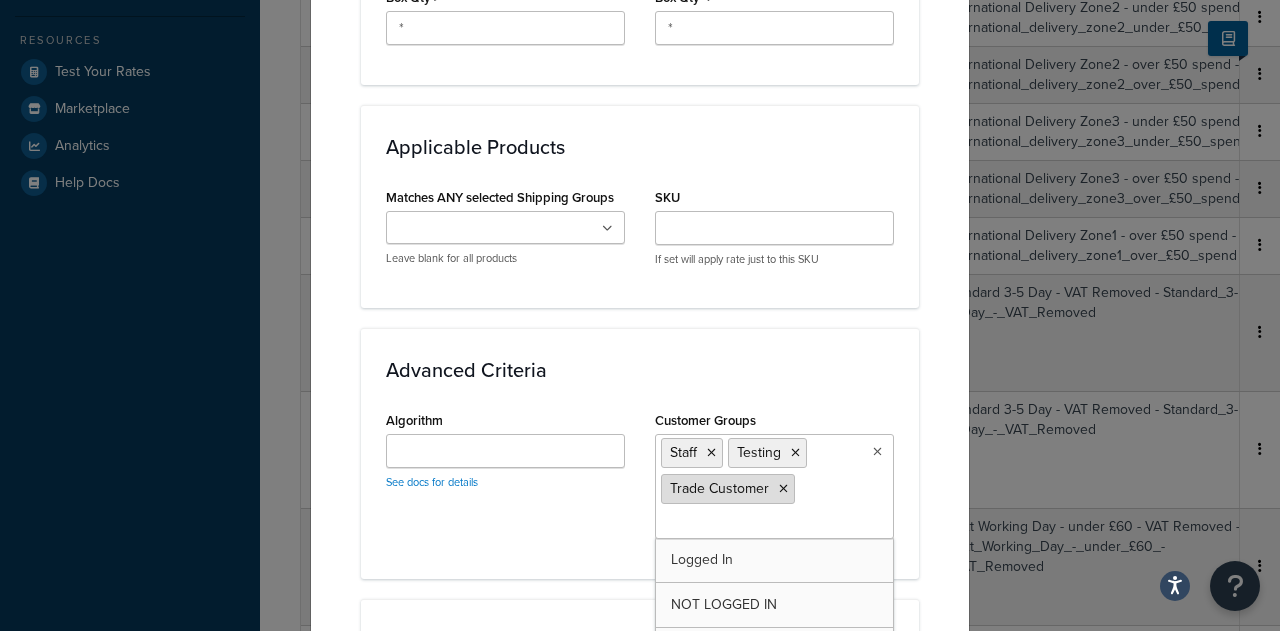 click at bounding box center [783, 489] 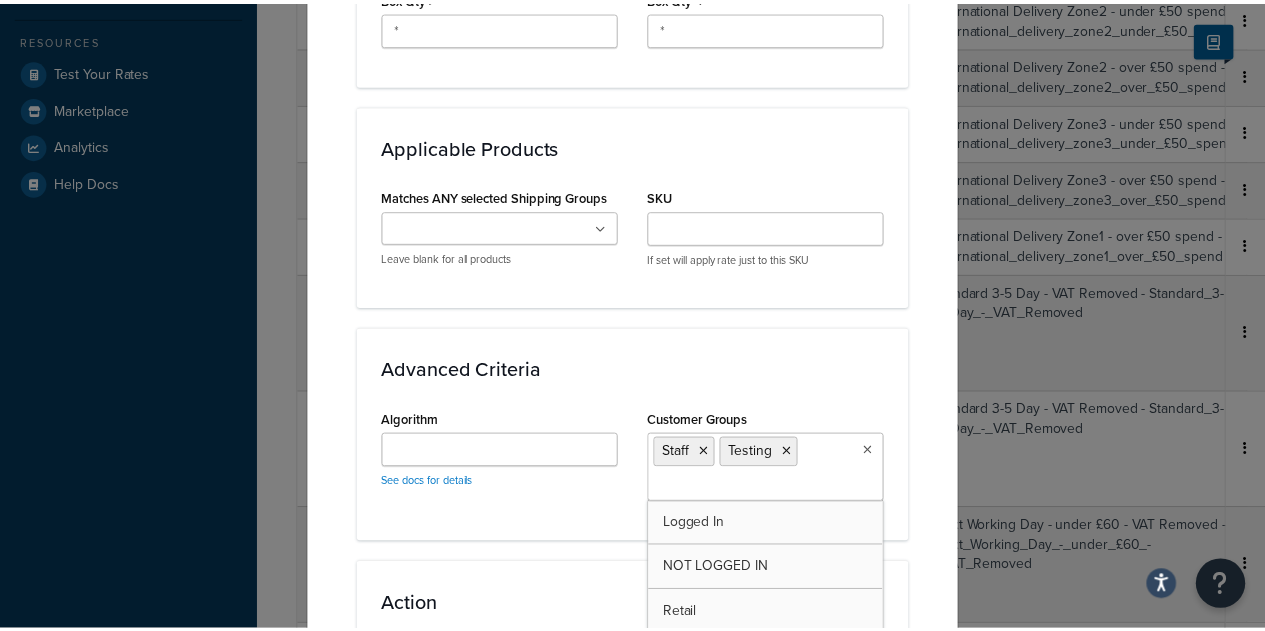 scroll, scrollTop: 1495, scrollLeft: 0, axis: vertical 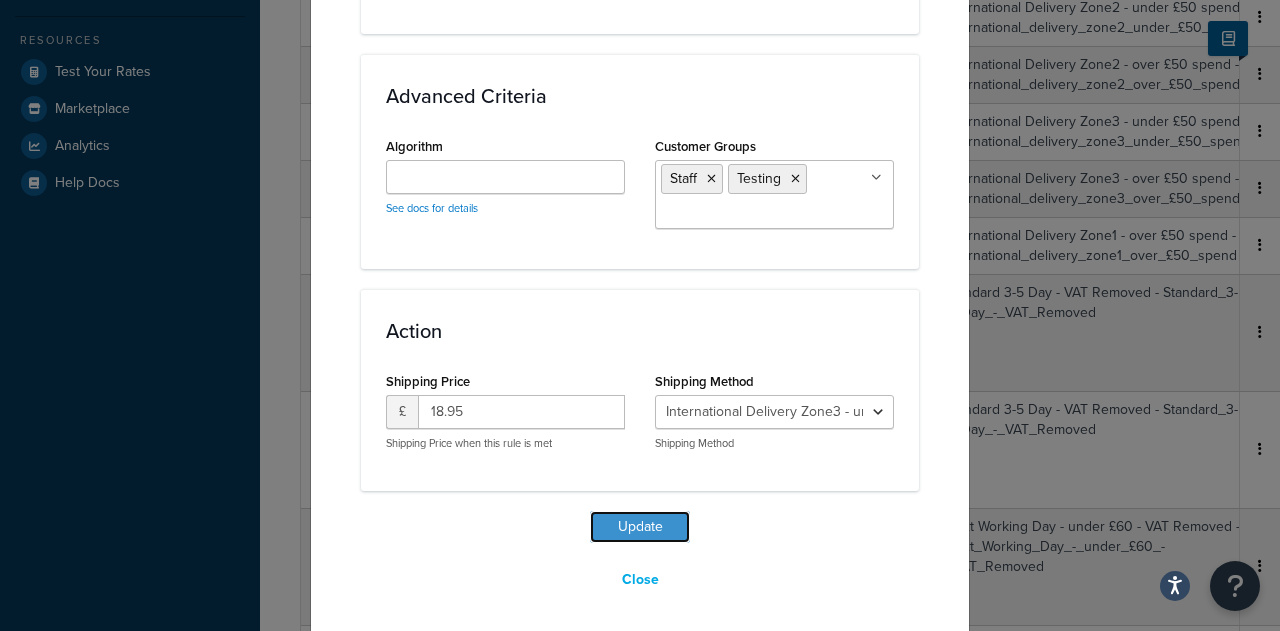 click on "Update" at bounding box center (640, 527) 